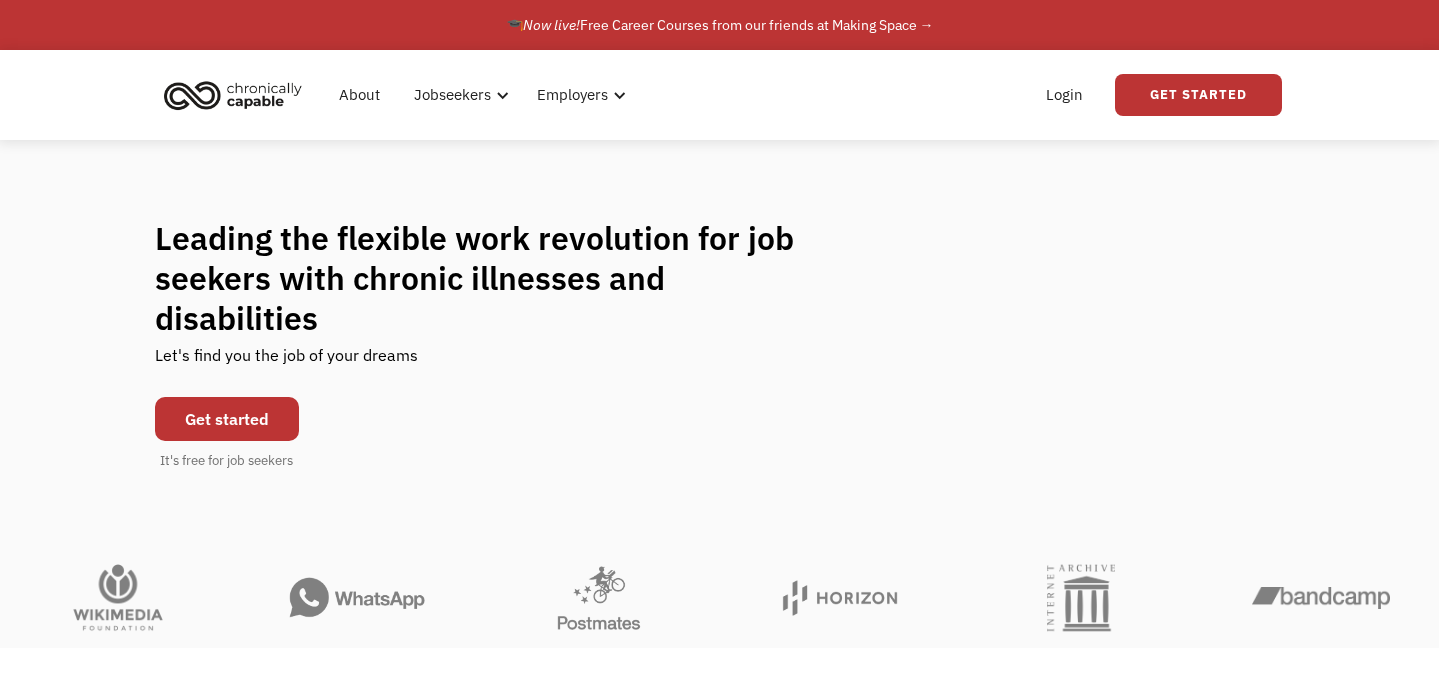 scroll, scrollTop: 0, scrollLeft: 0, axis: both 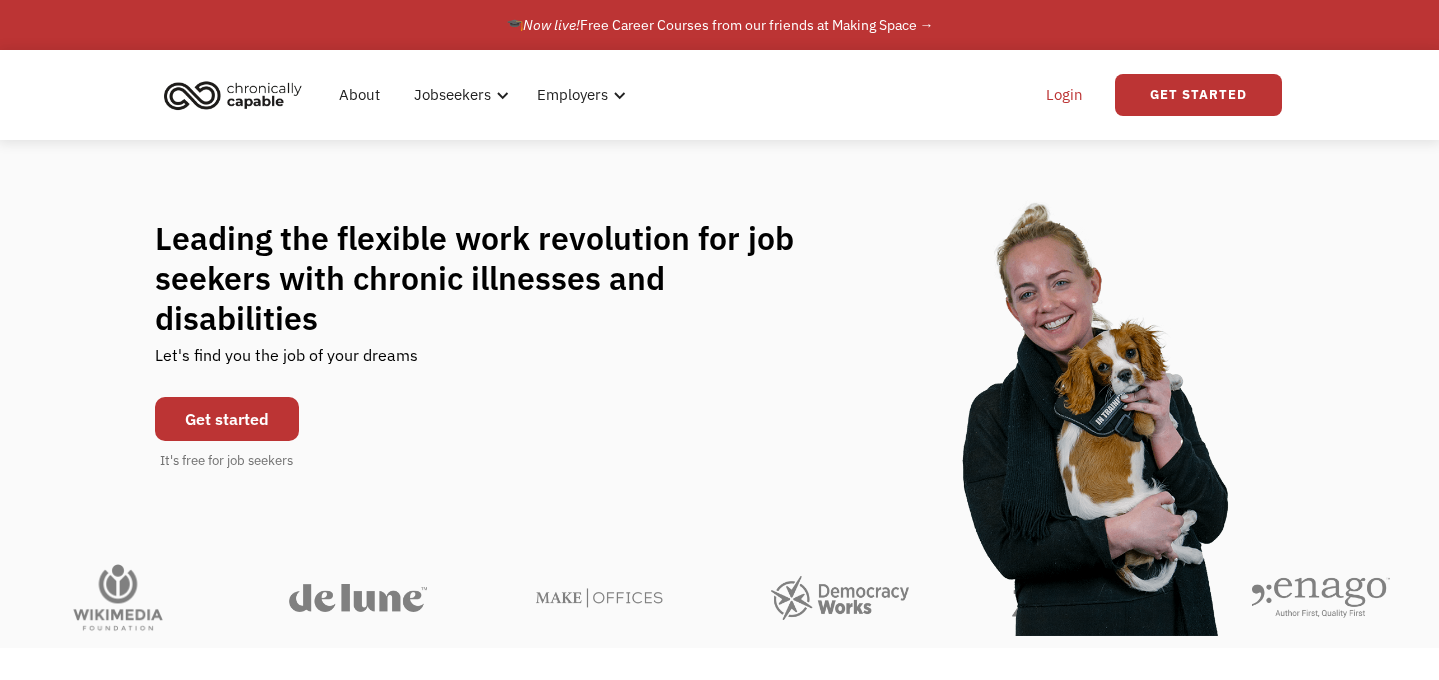 click on "Login" at bounding box center [1064, 95] 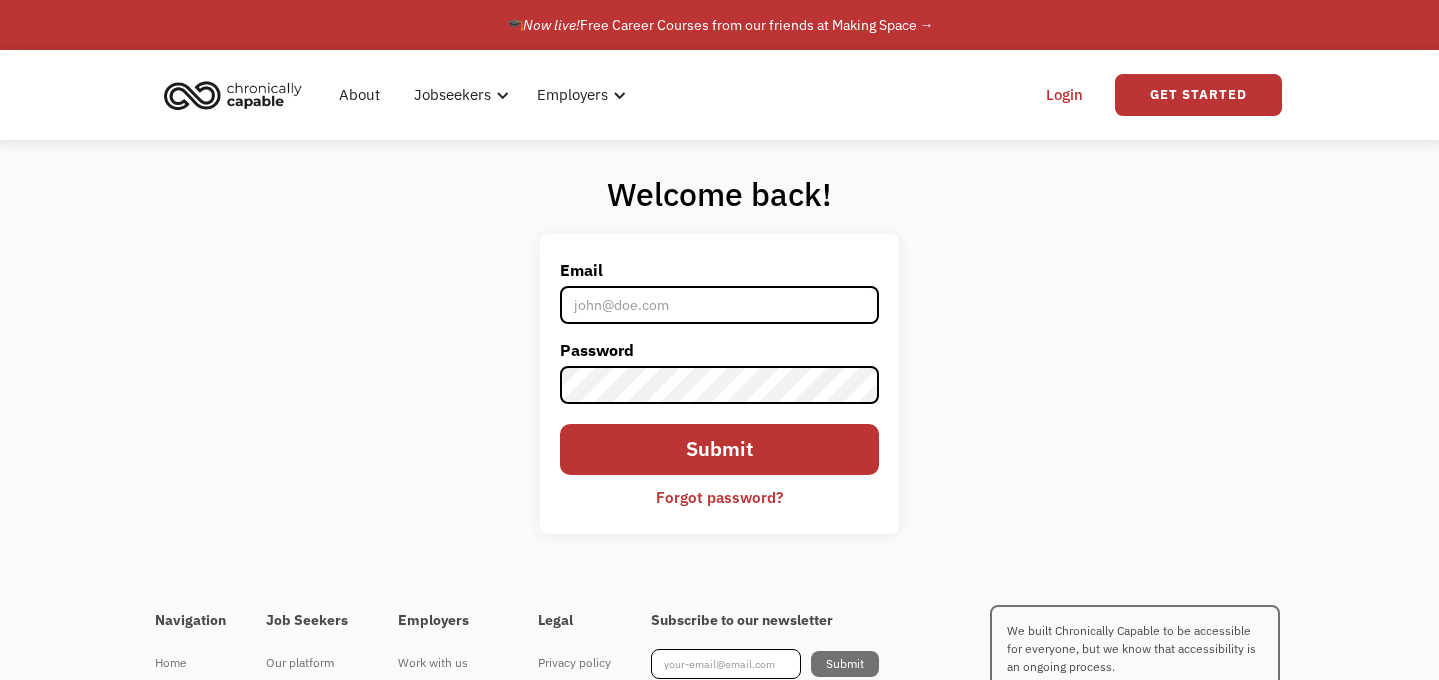 scroll, scrollTop: 0, scrollLeft: 0, axis: both 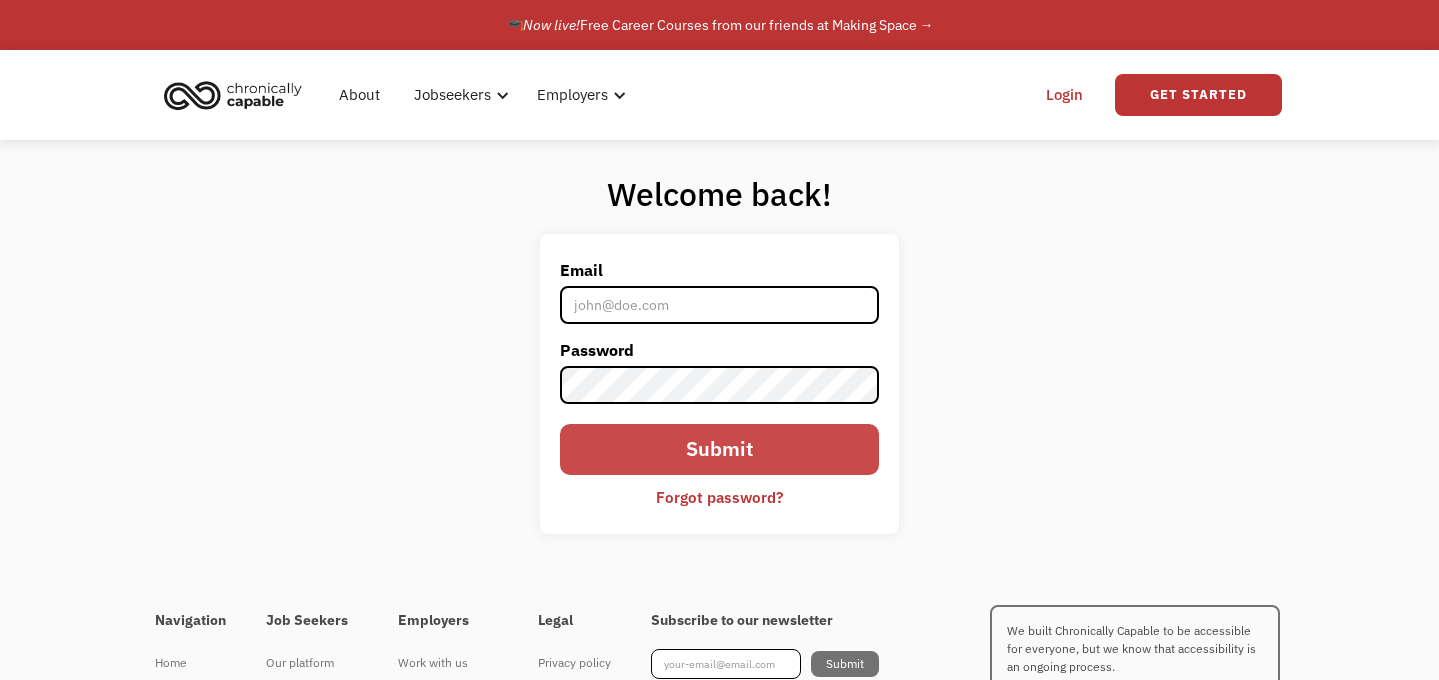 type on "[EMAIL]" 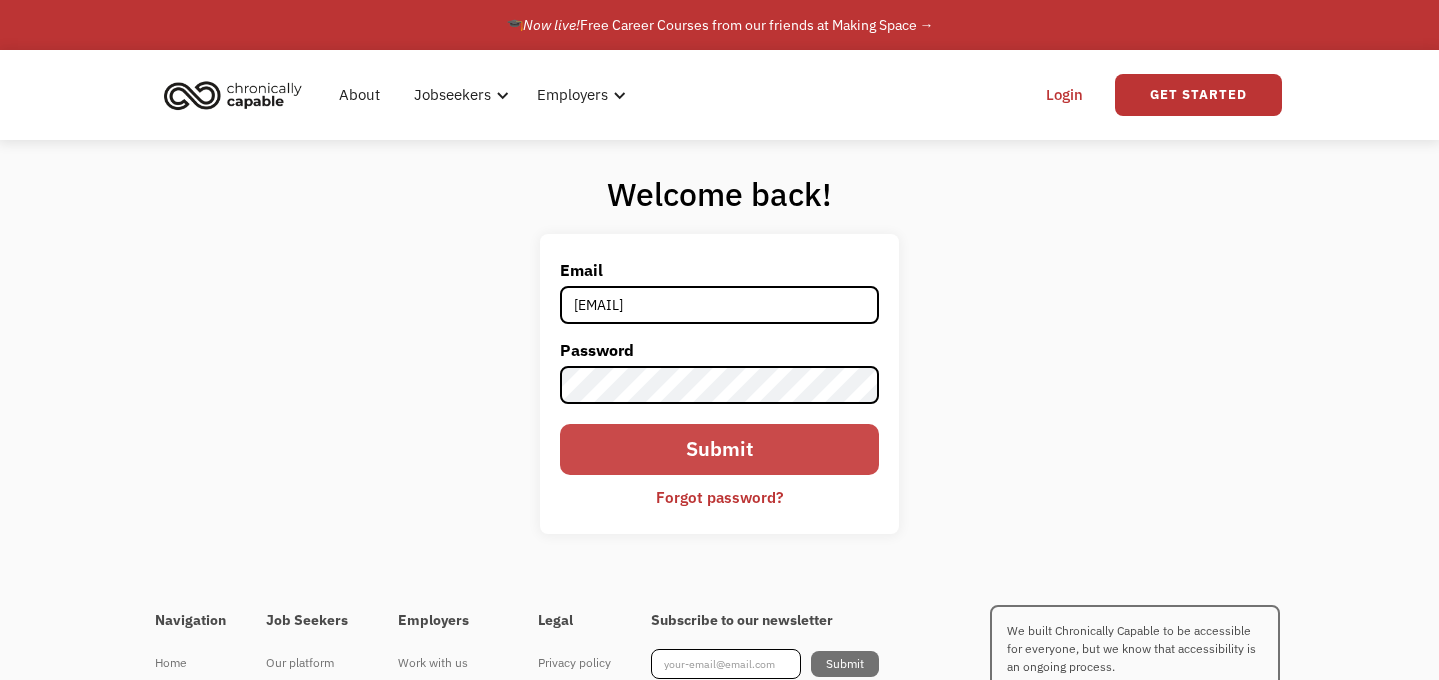 click on "Submit" at bounding box center [720, 449] 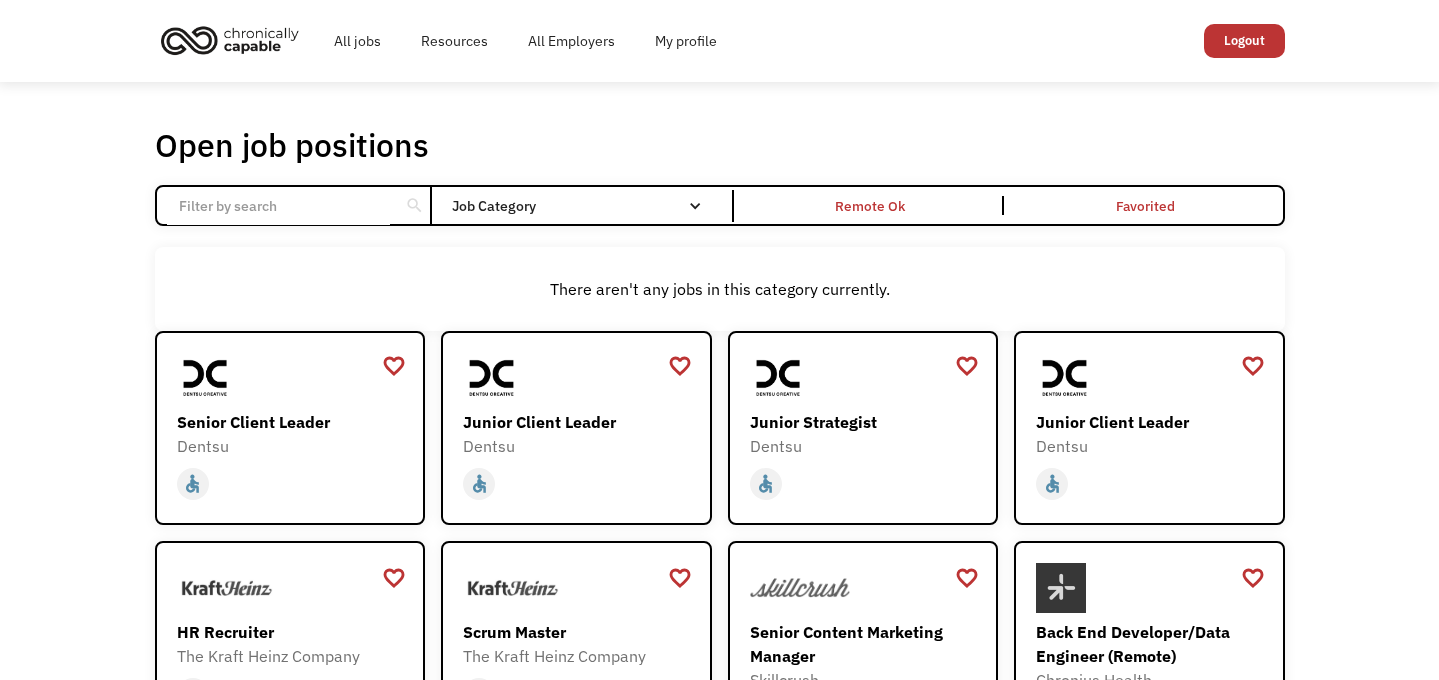 scroll, scrollTop: 0, scrollLeft: 0, axis: both 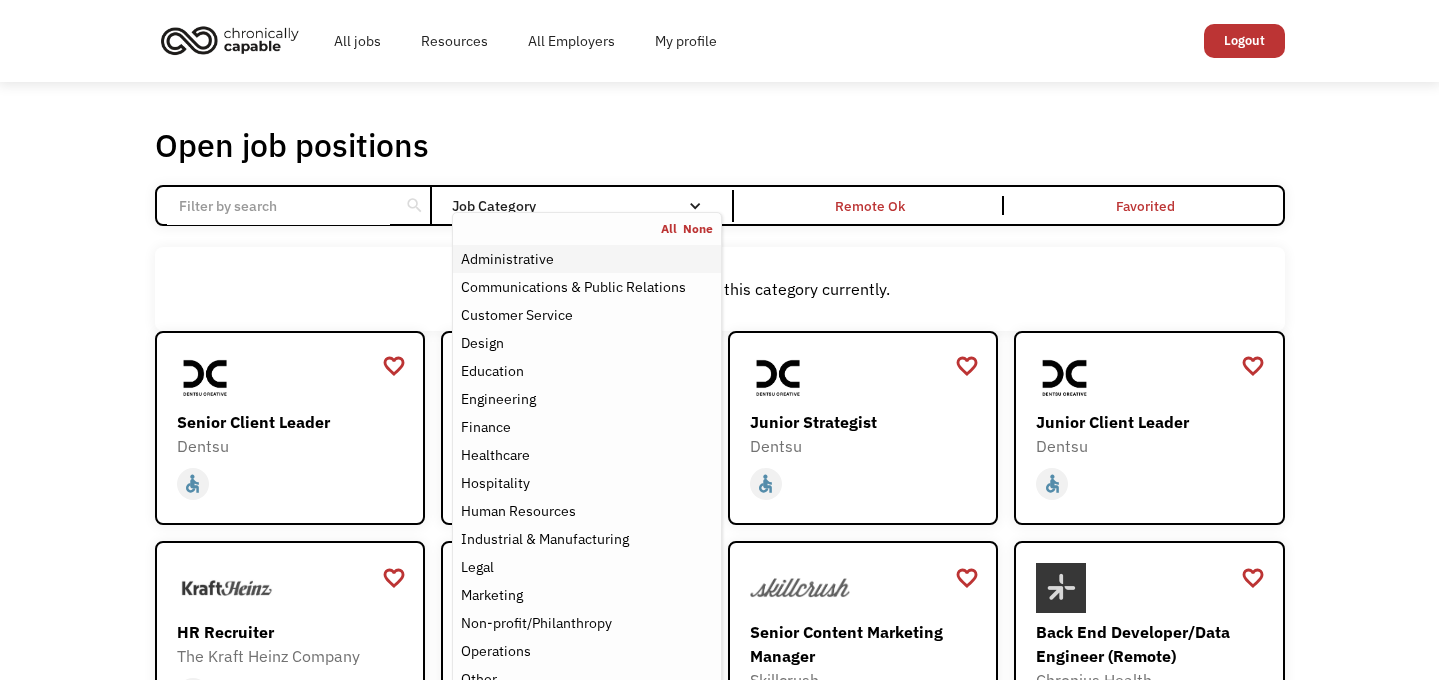 click on "Administrative" at bounding box center (507, 259) 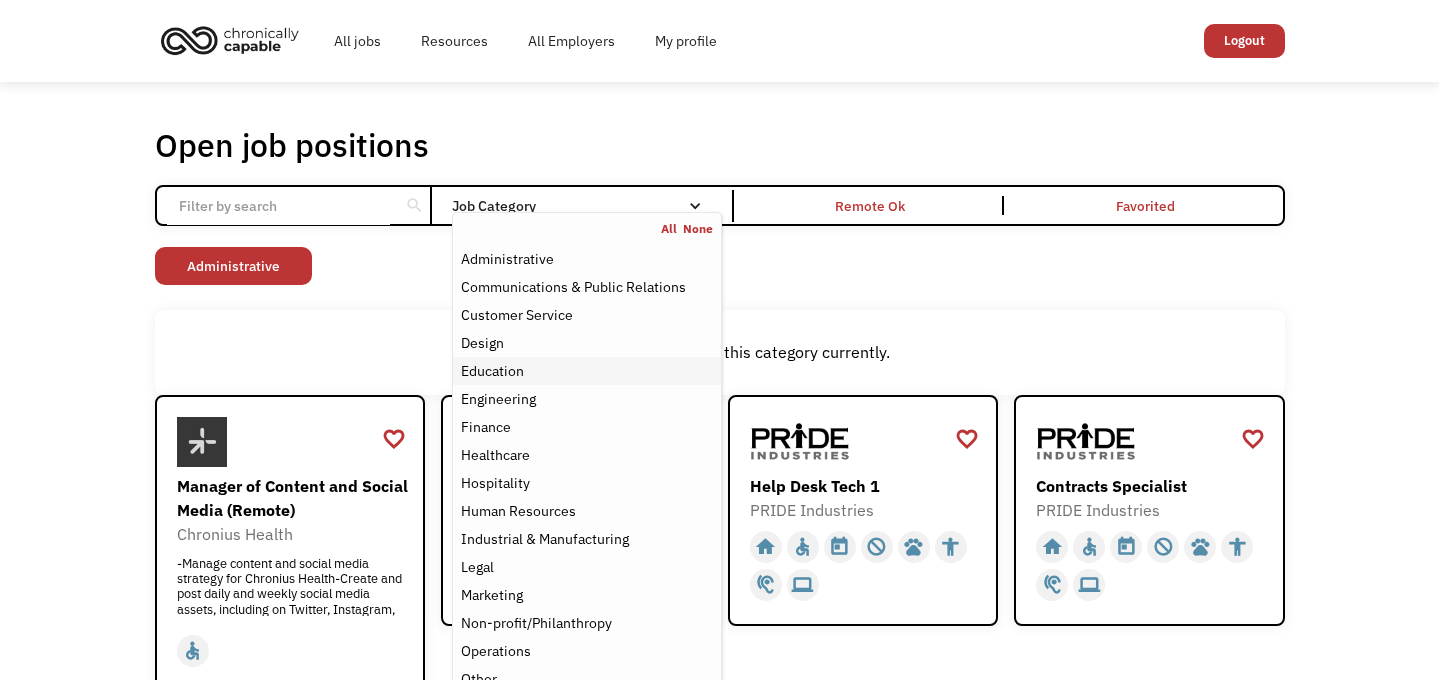 click on "Education" at bounding box center (586, 371) 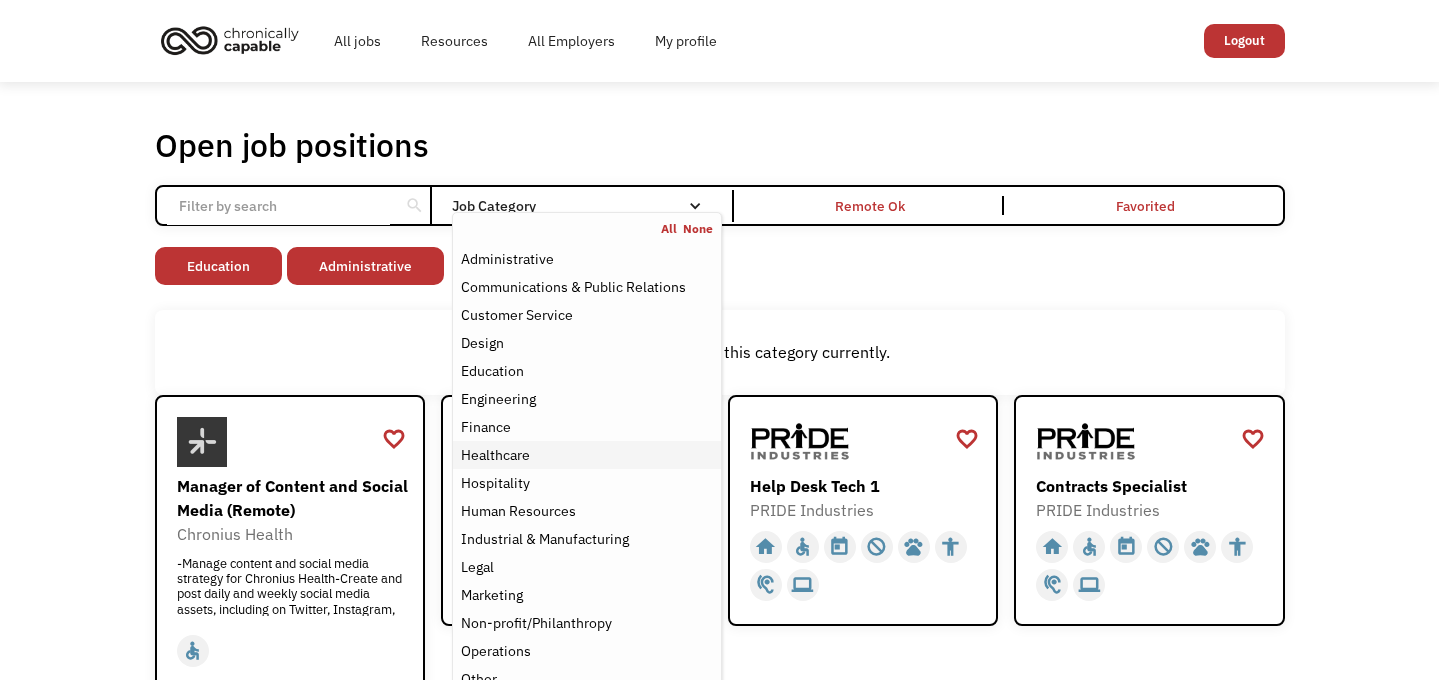 click on "Healthcare" at bounding box center (586, 455) 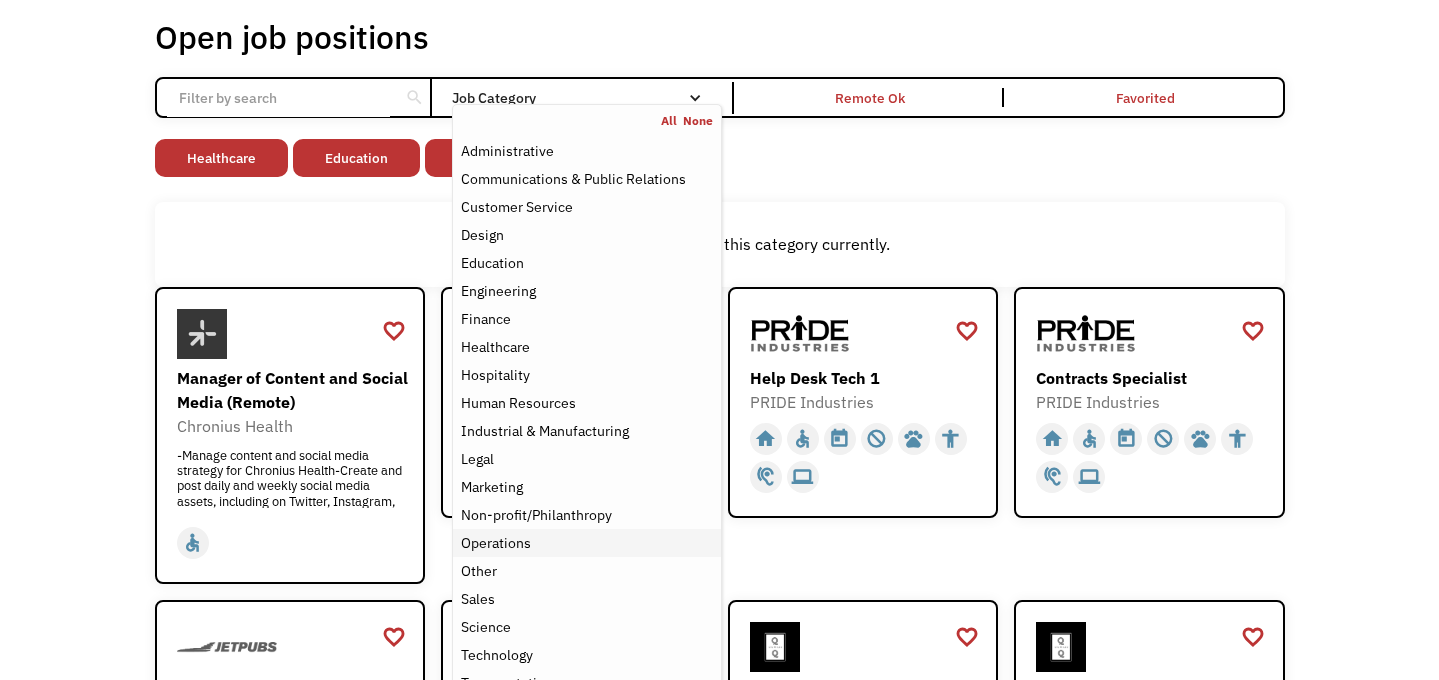 scroll, scrollTop: 109, scrollLeft: 0, axis: vertical 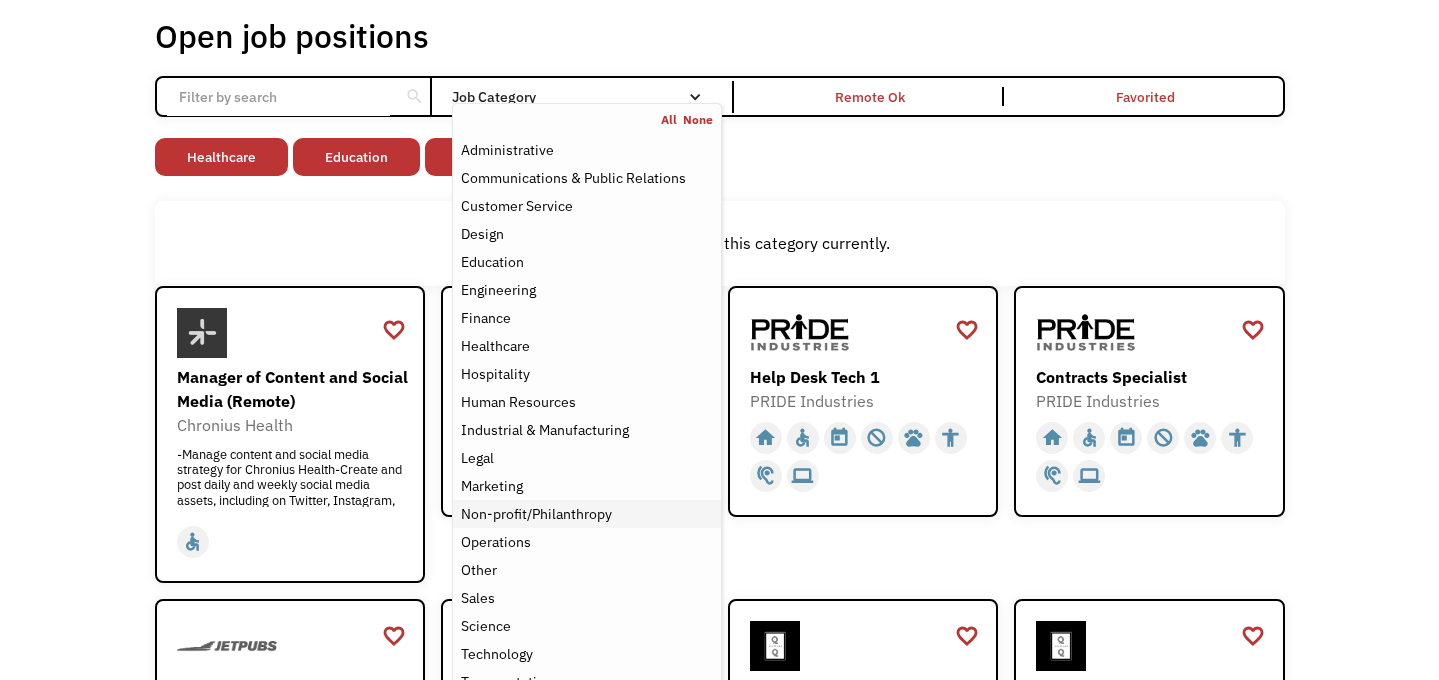 click on "Non-profit/Philanthropy" at bounding box center (536, 514) 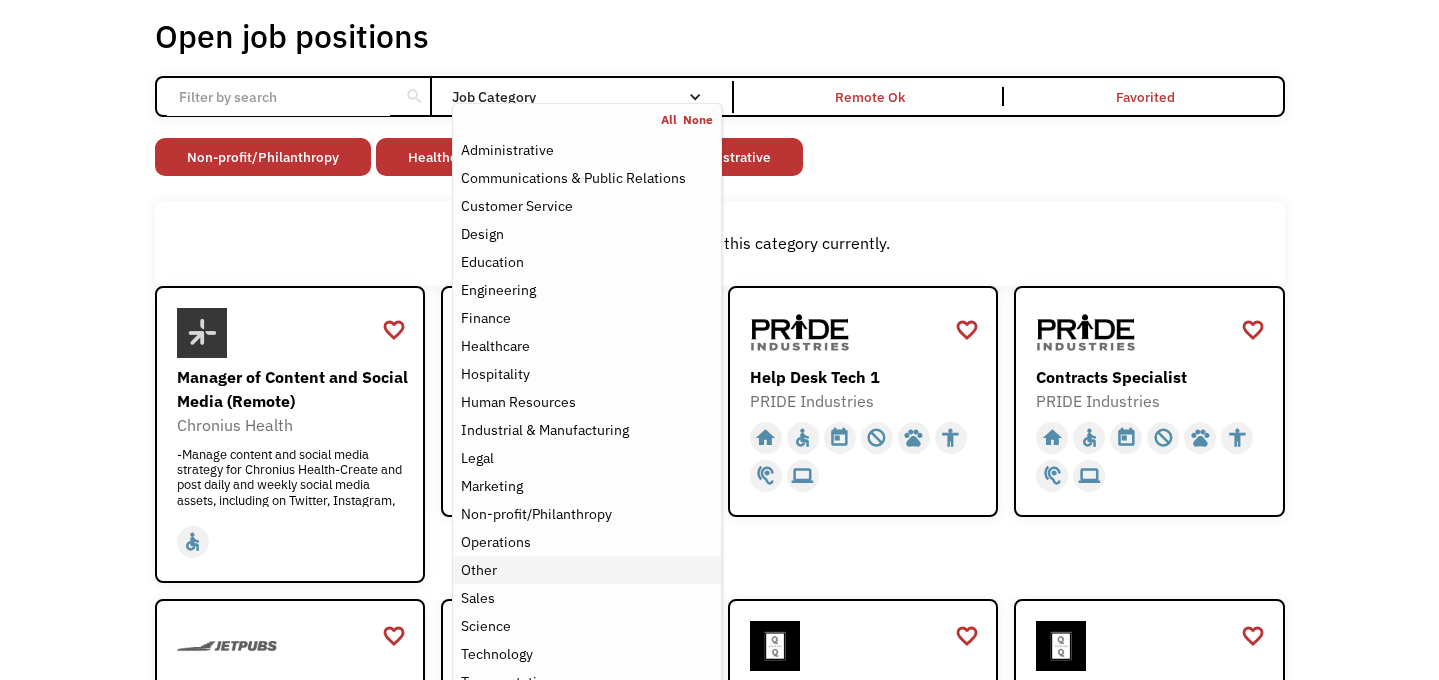 click on "Other" at bounding box center [586, 570] 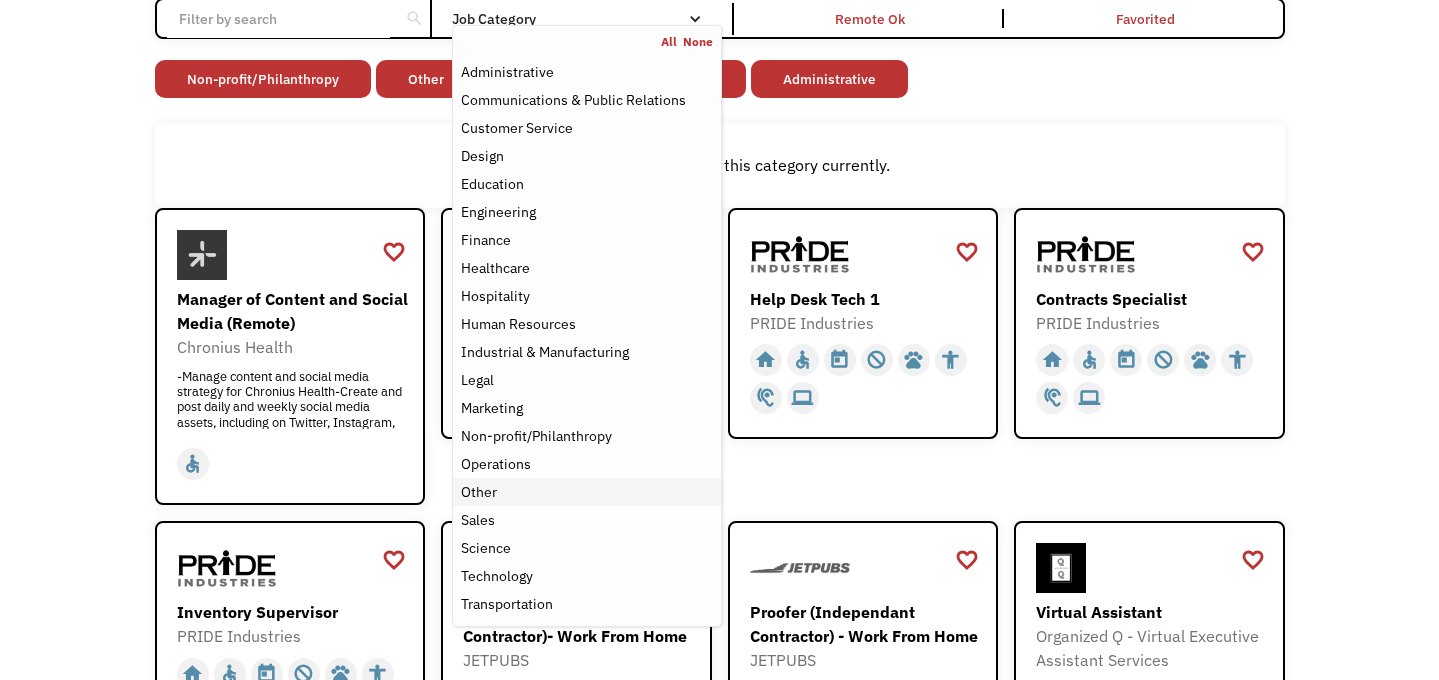 scroll, scrollTop: 188, scrollLeft: 0, axis: vertical 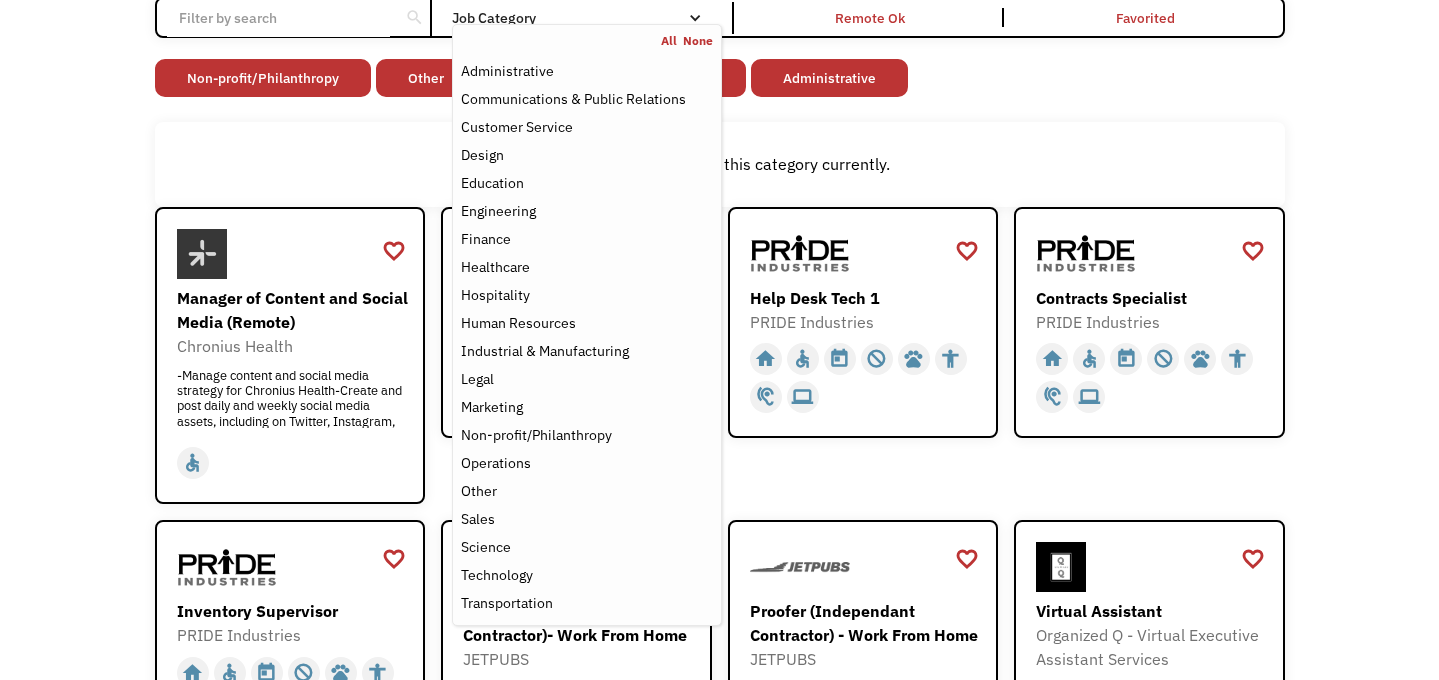 click on "There aren't any jobs in this category currently." at bounding box center [720, 164] 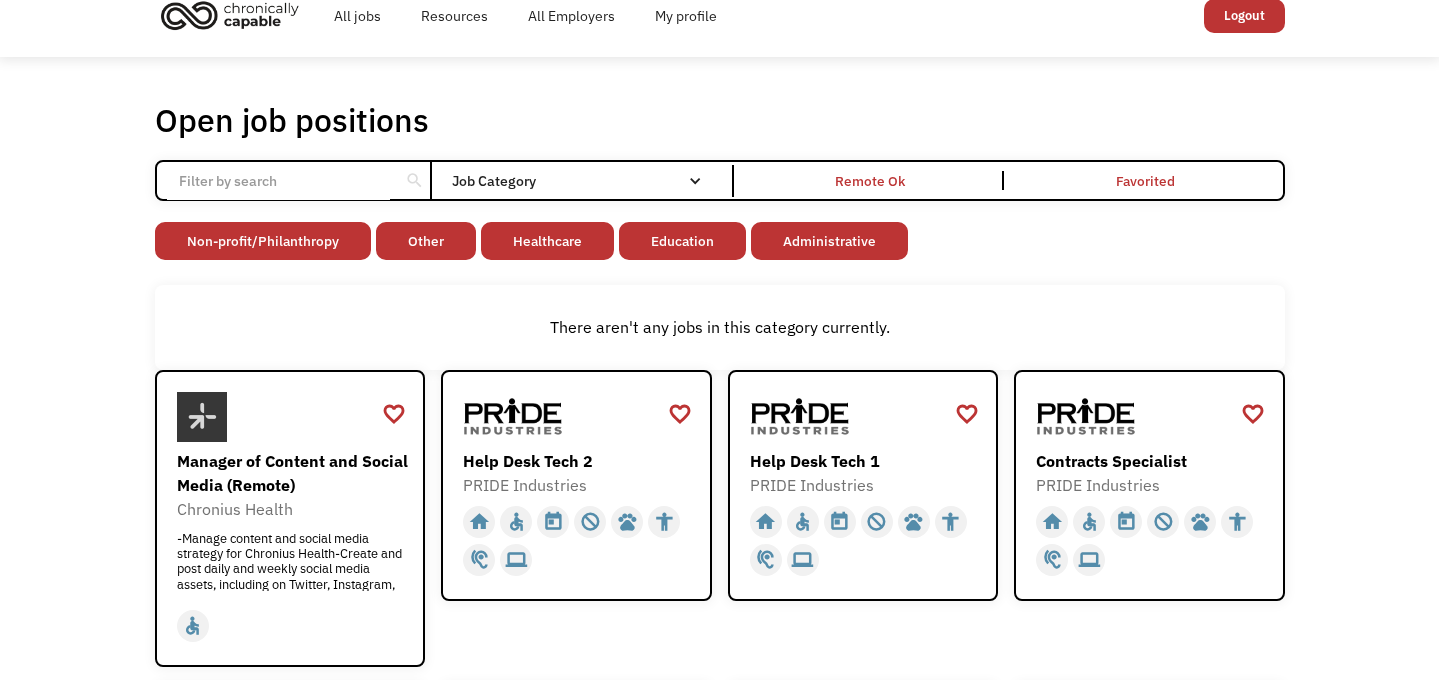 scroll, scrollTop: 20, scrollLeft: 0, axis: vertical 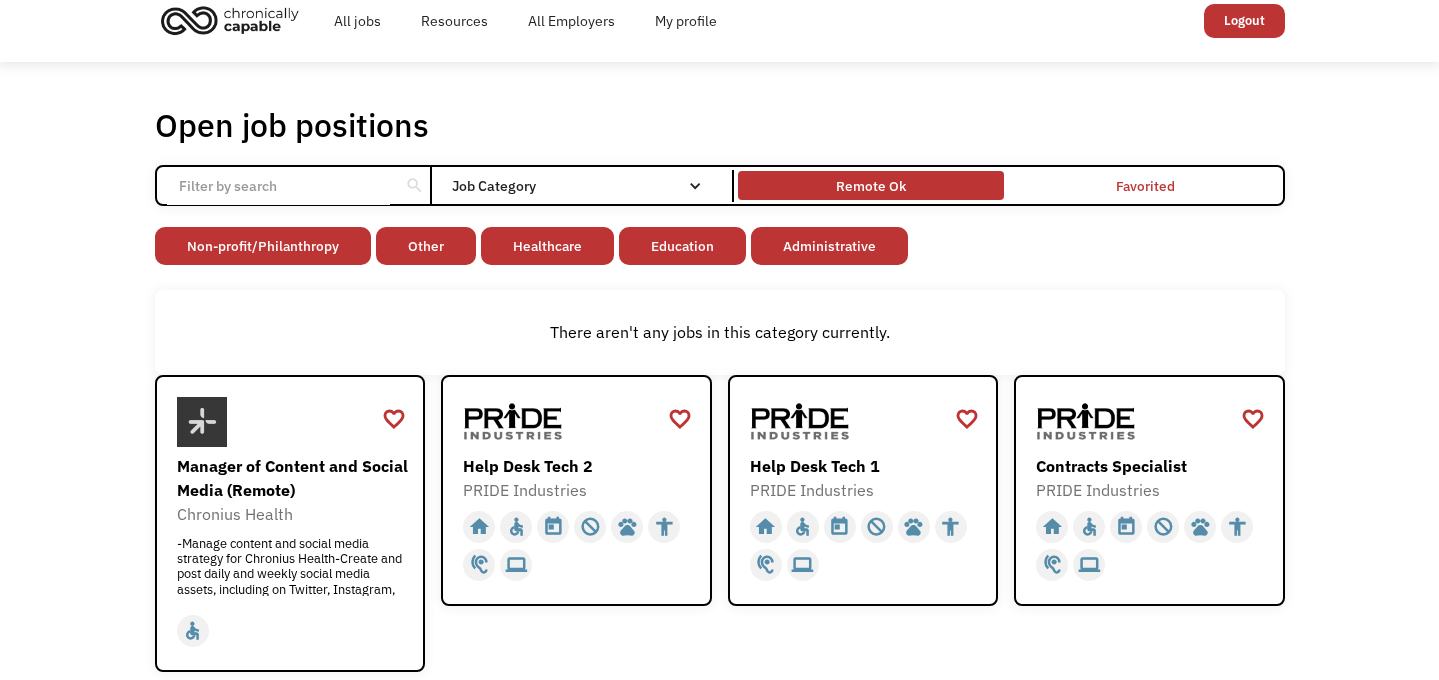 click on "Remote Ok" at bounding box center (871, 185) 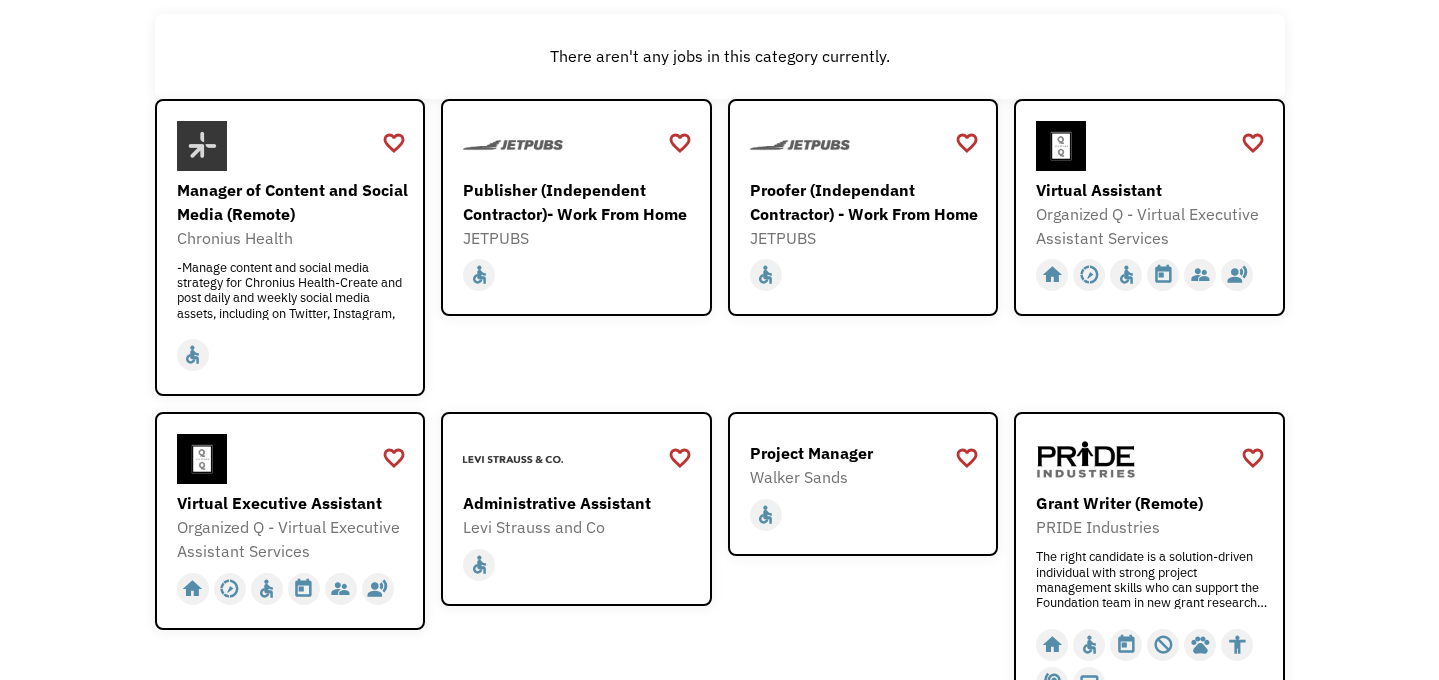 scroll, scrollTop: 300, scrollLeft: 0, axis: vertical 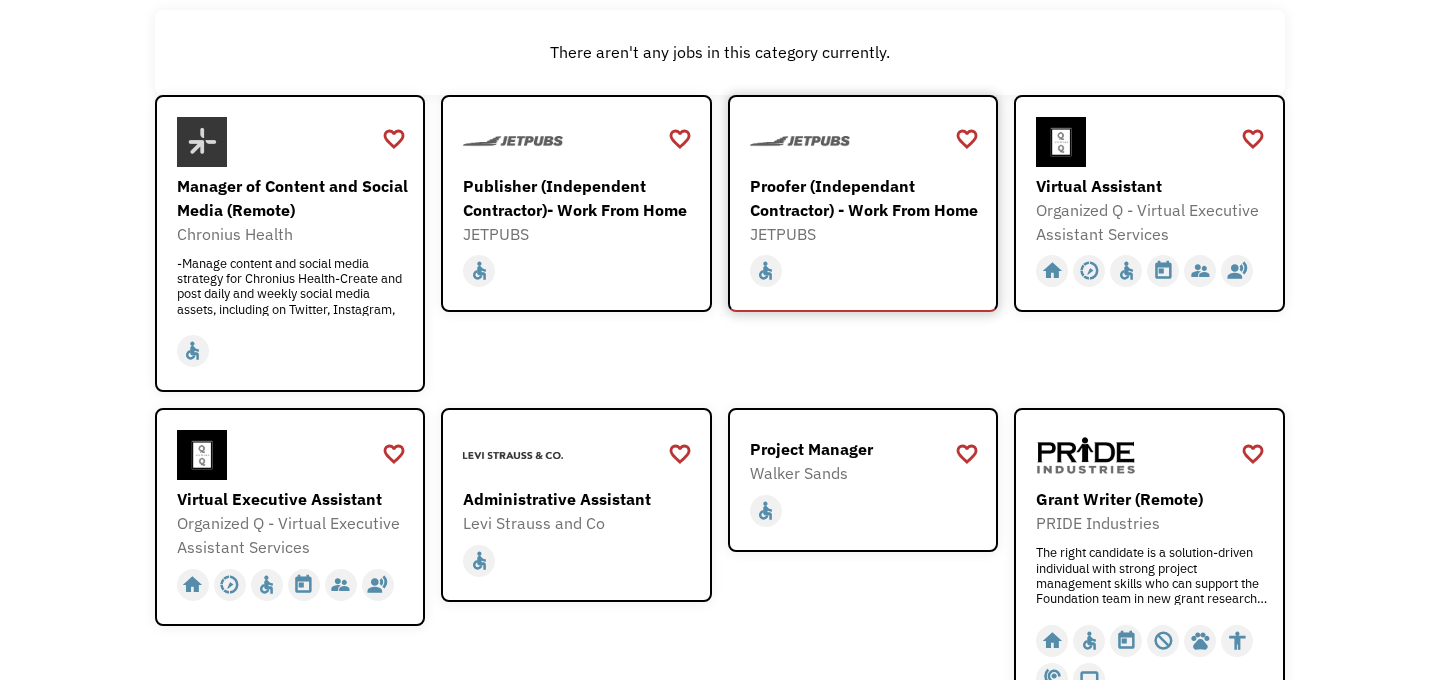 click on "home slow_motion_video accessible today not_interested supervisor_account record_voice_over pets accessibility hearing computer" at bounding box center (866, 271) 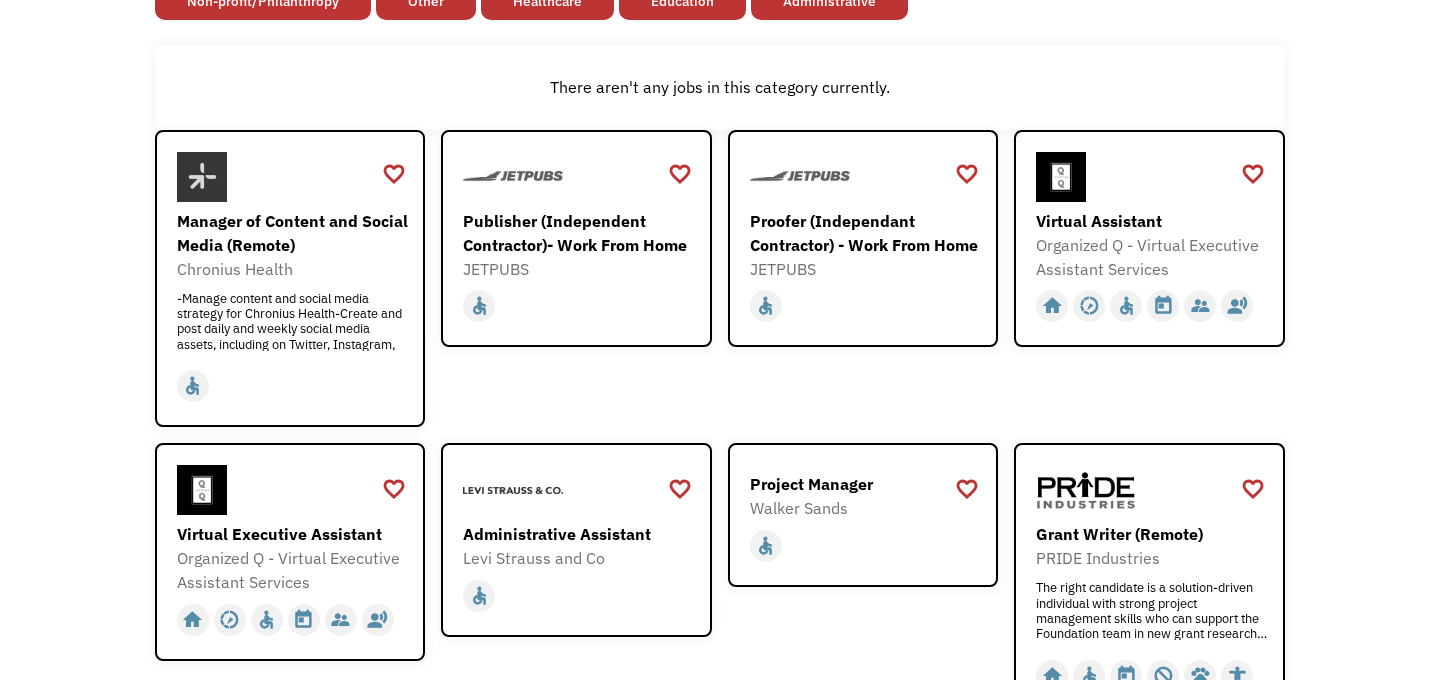 scroll, scrollTop: 0, scrollLeft: 0, axis: both 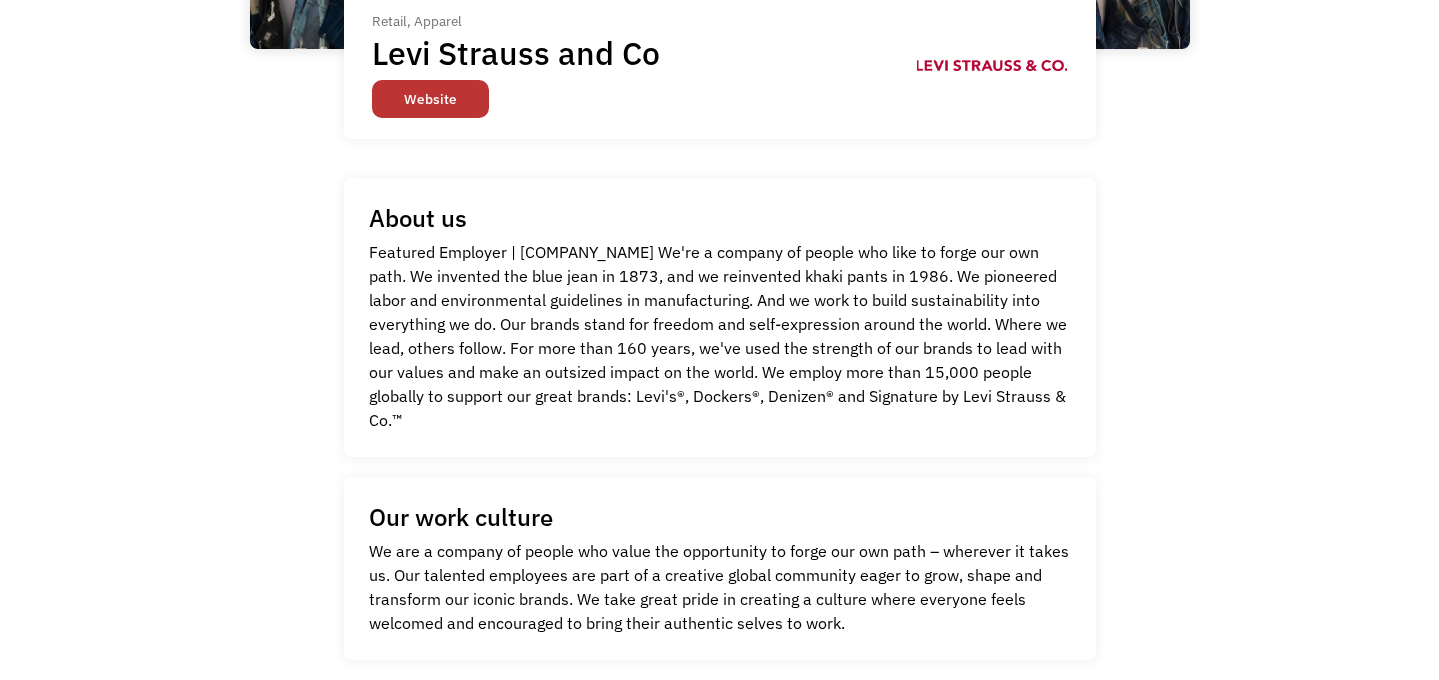 click on "Website" at bounding box center (430, 99) 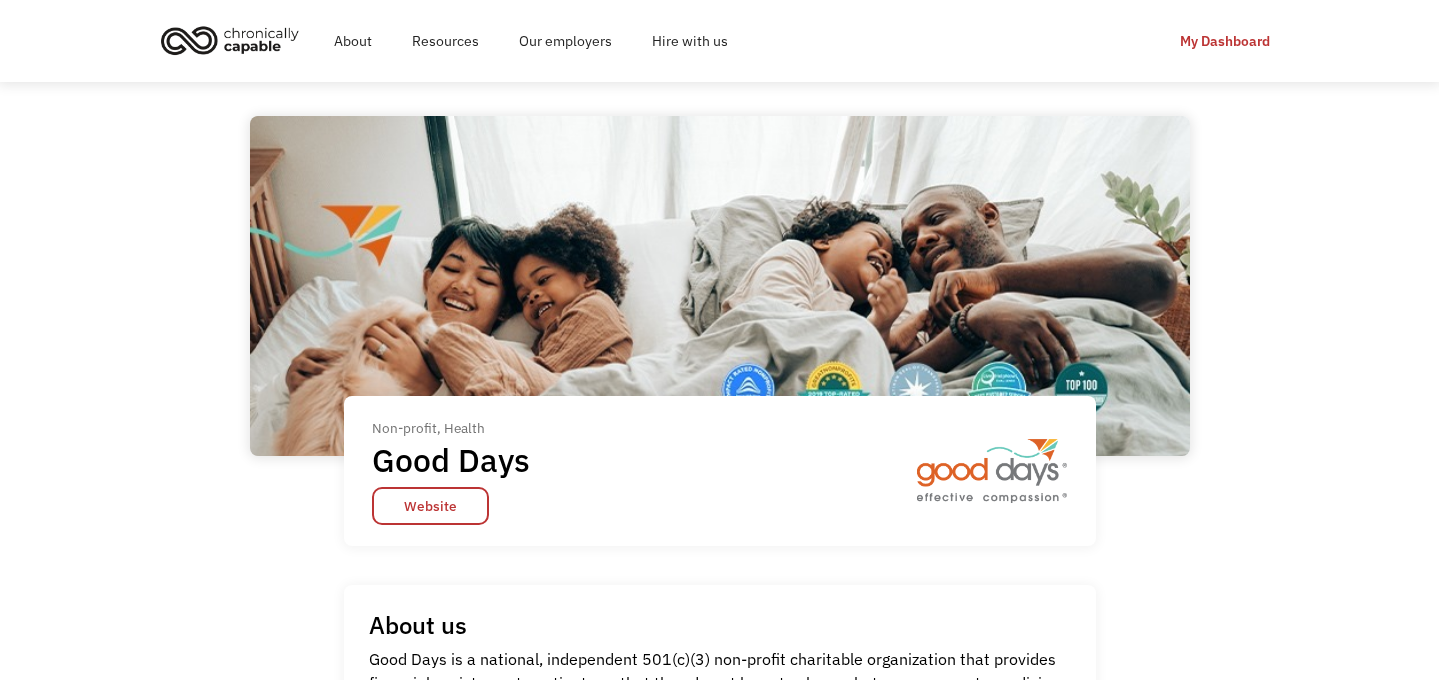 scroll, scrollTop: 0, scrollLeft: 0, axis: both 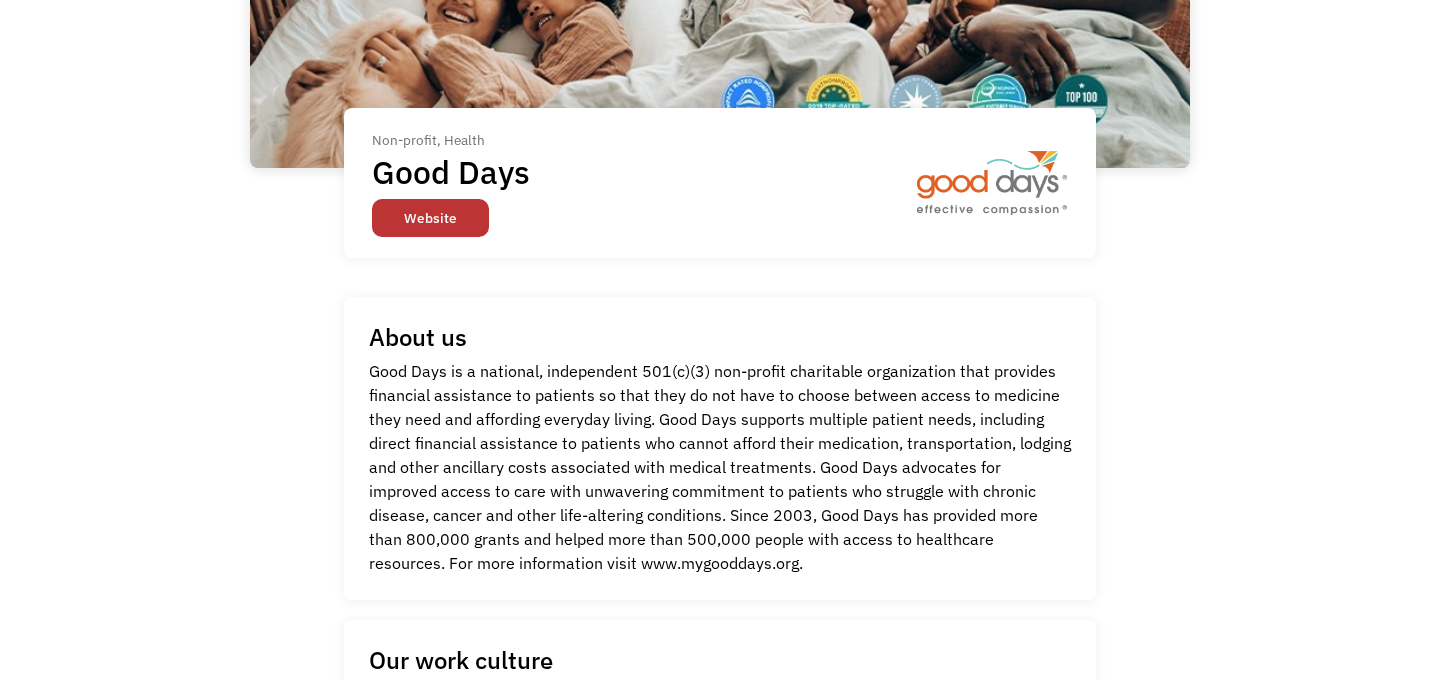click on "Website" at bounding box center (430, 218) 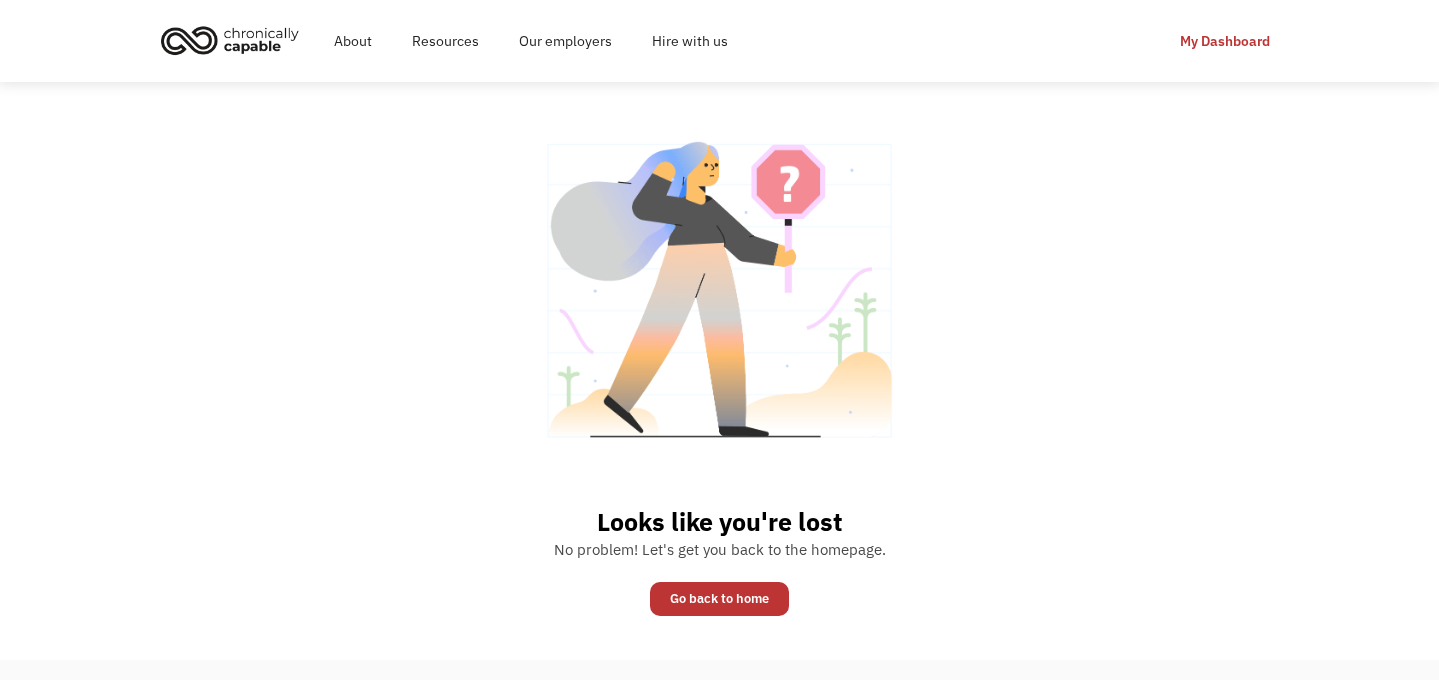 scroll, scrollTop: 0, scrollLeft: 0, axis: both 